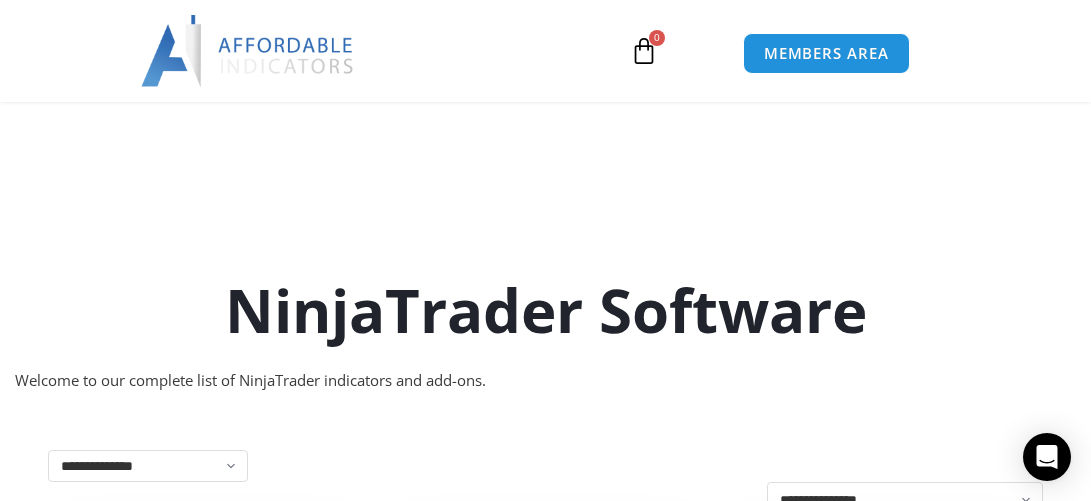 scroll, scrollTop: 4354, scrollLeft: 0, axis: vertical 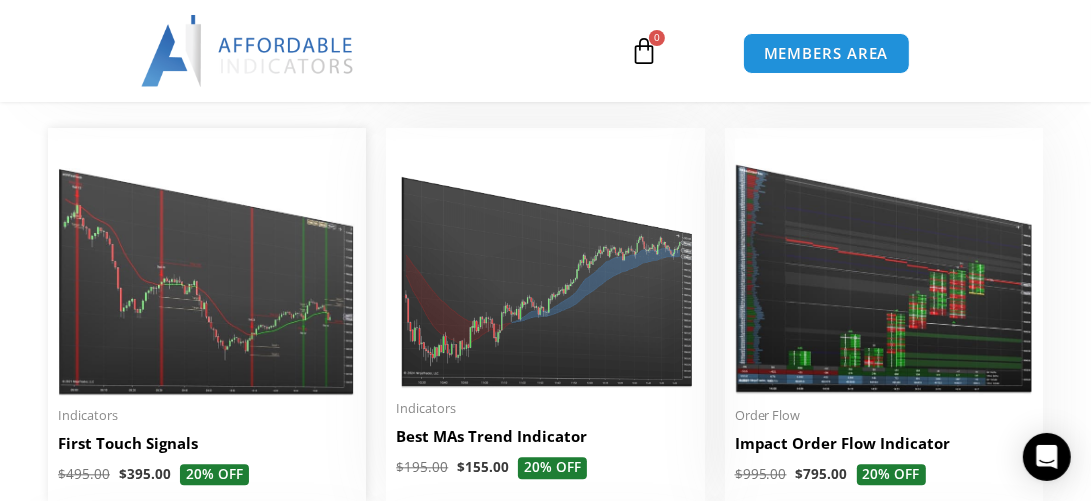 click at bounding box center [207, 266] 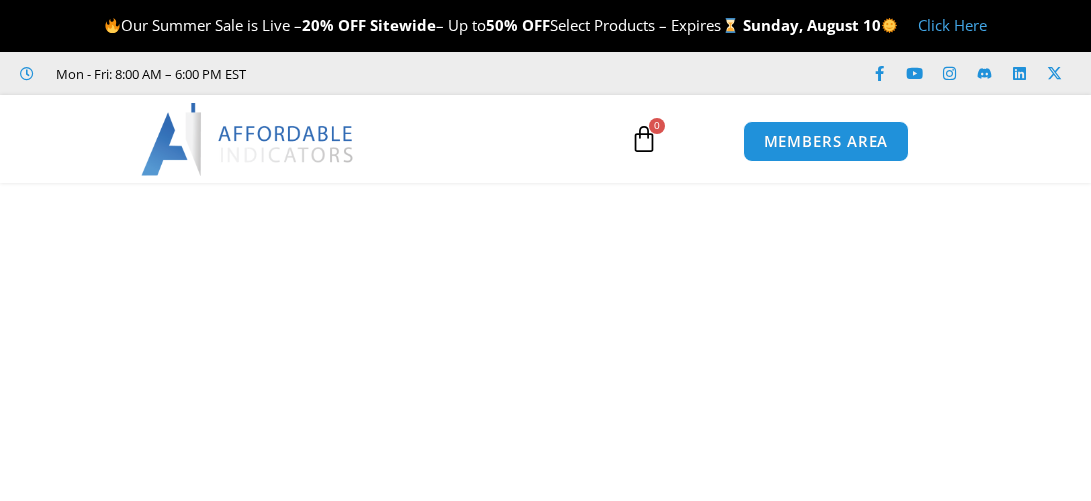 scroll, scrollTop: 0, scrollLeft: 0, axis: both 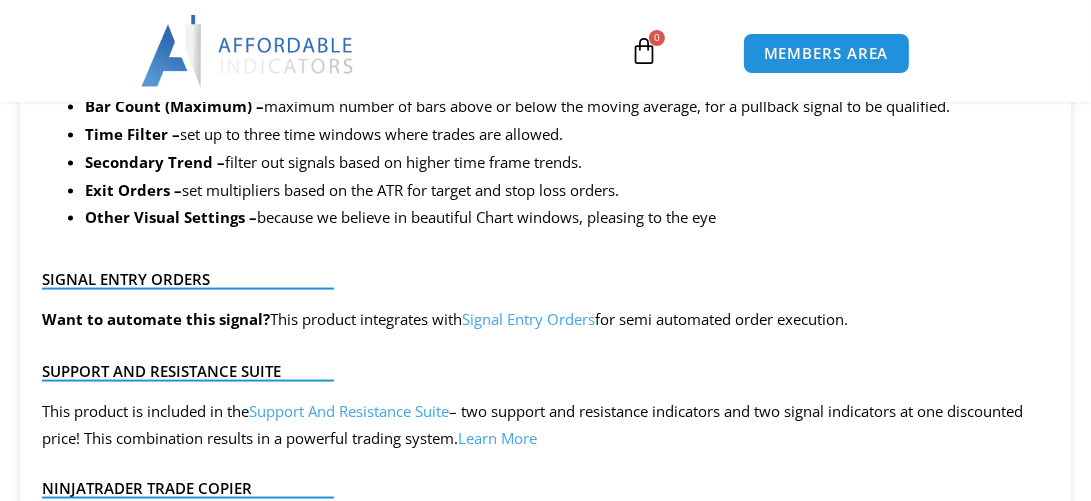 click on "Skip to content
Our Summer Sale is Live –  20% OFF   Sitewide  – Up to  50% OFF  Select Products – Expires    [DATE]        Click Here
Mon - Fri: 8:00 AM – 6:00 PM EST
Facebook-f
Youtube
Instagram
Linkedin
X-twitter
Facebook-f
Youtube" at bounding box center [545, 1377] 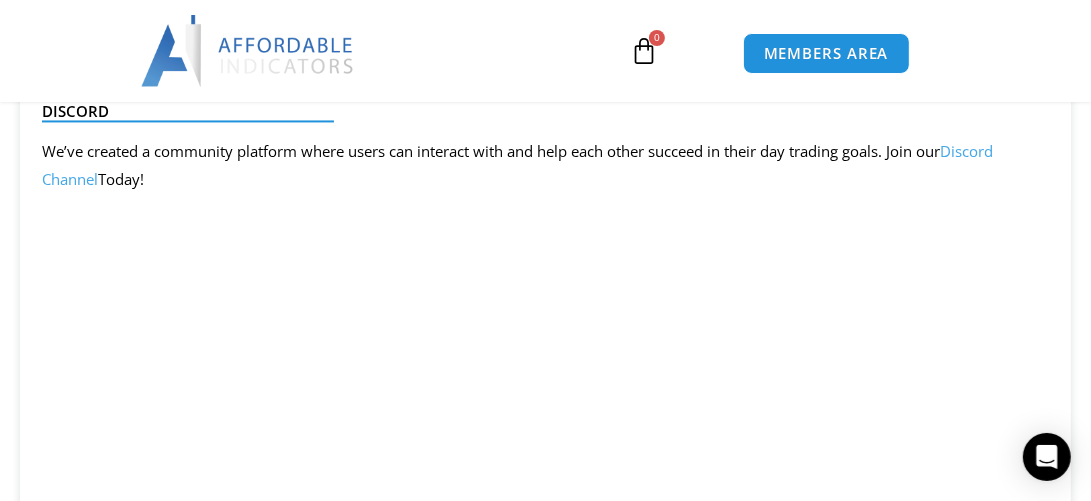 scroll, scrollTop: 3069, scrollLeft: 0, axis: vertical 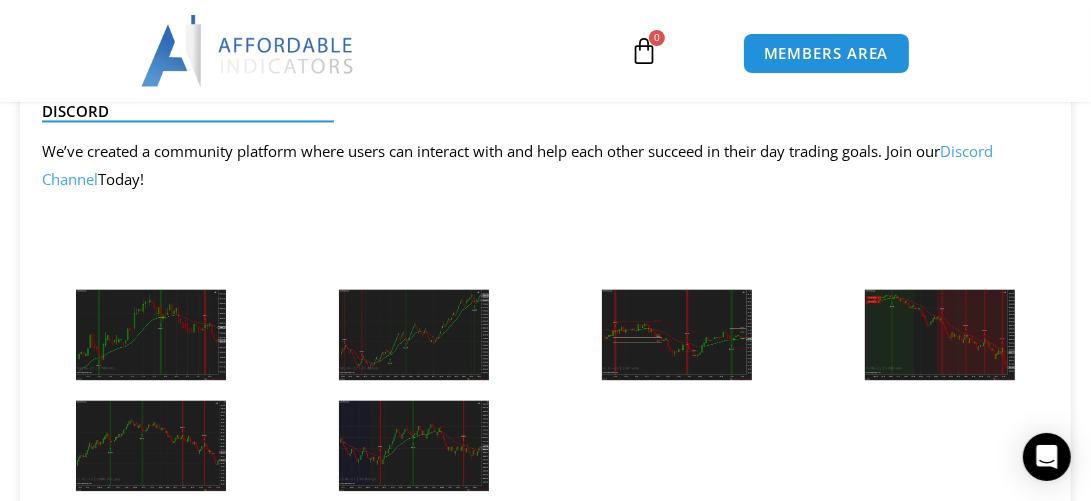 click at bounding box center (151, 334) 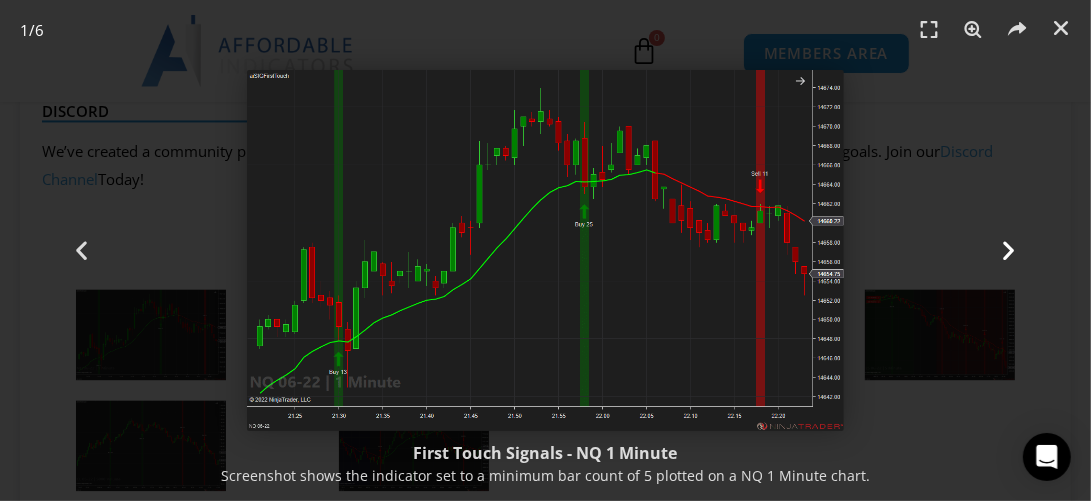 click at bounding box center [1009, 250] 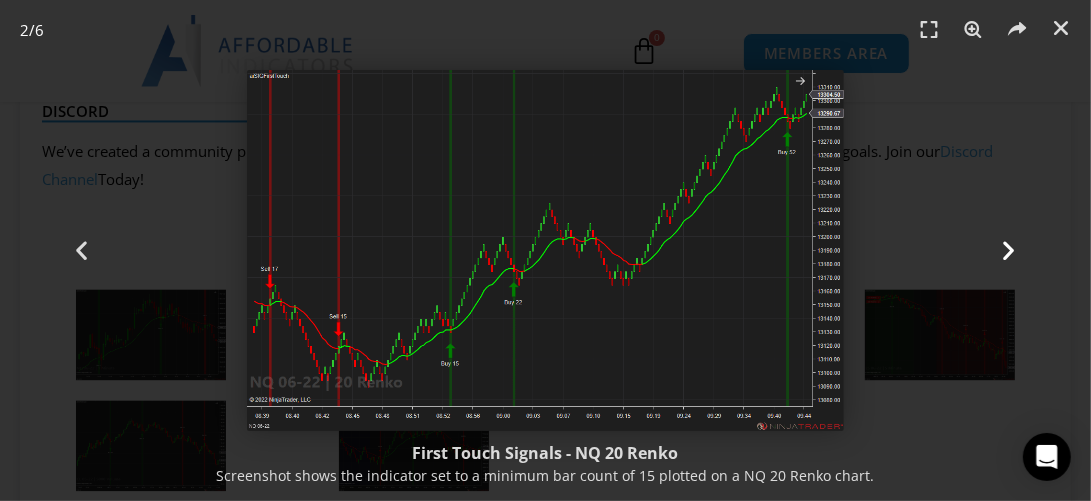click at bounding box center [1009, 250] 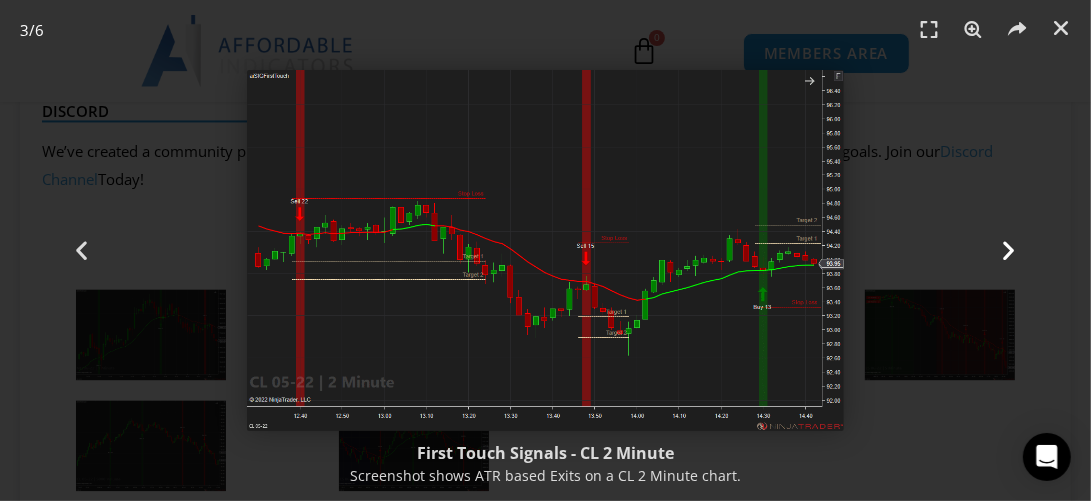 click at bounding box center (1009, 250) 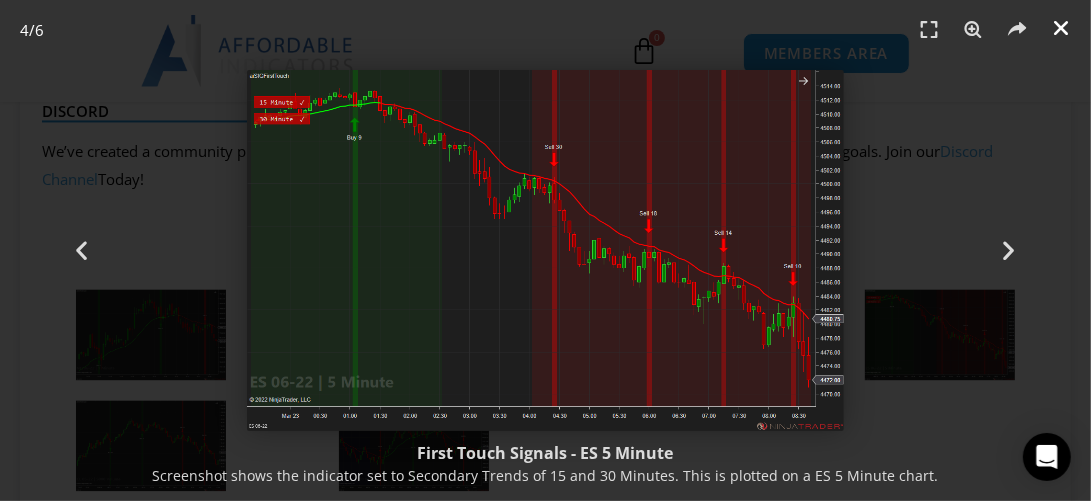 click at bounding box center (1061, 28) 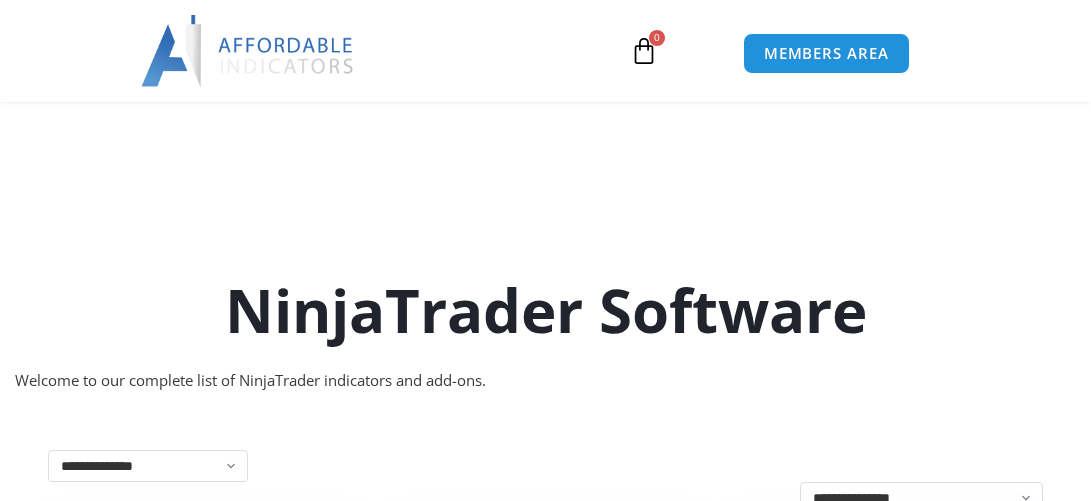 scroll, scrollTop: 2893, scrollLeft: 0, axis: vertical 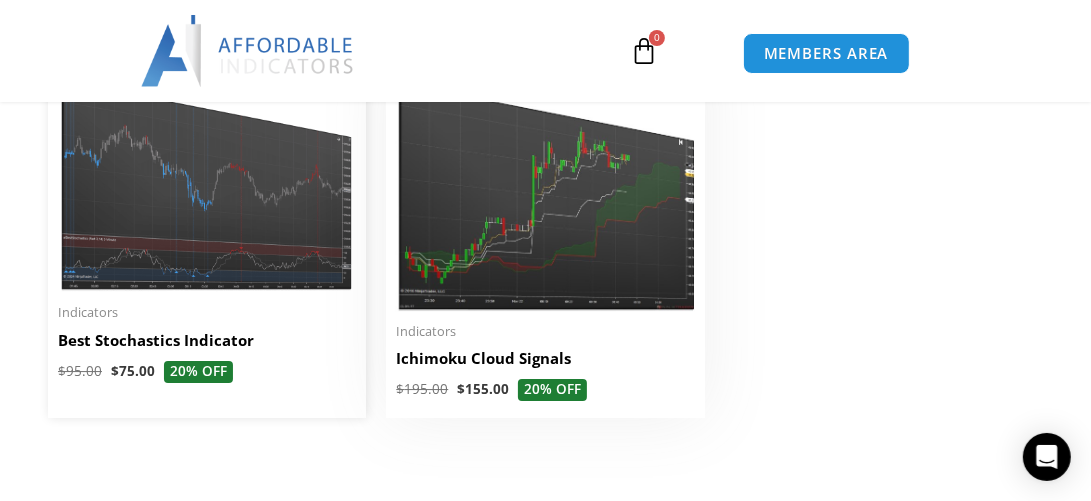 click at bounding box center (207, 173) 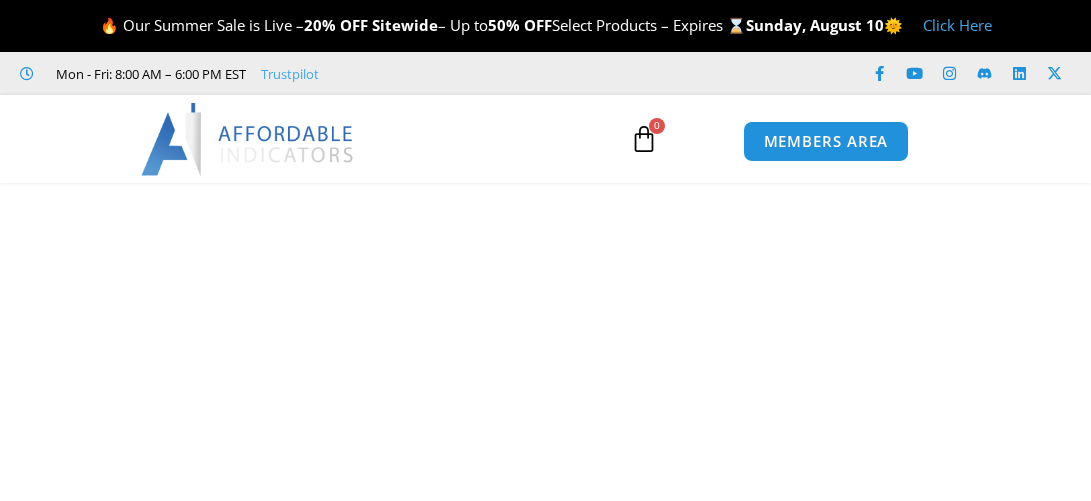 scroll, scrollTop: 0, scrollLeft: 0, axis: both 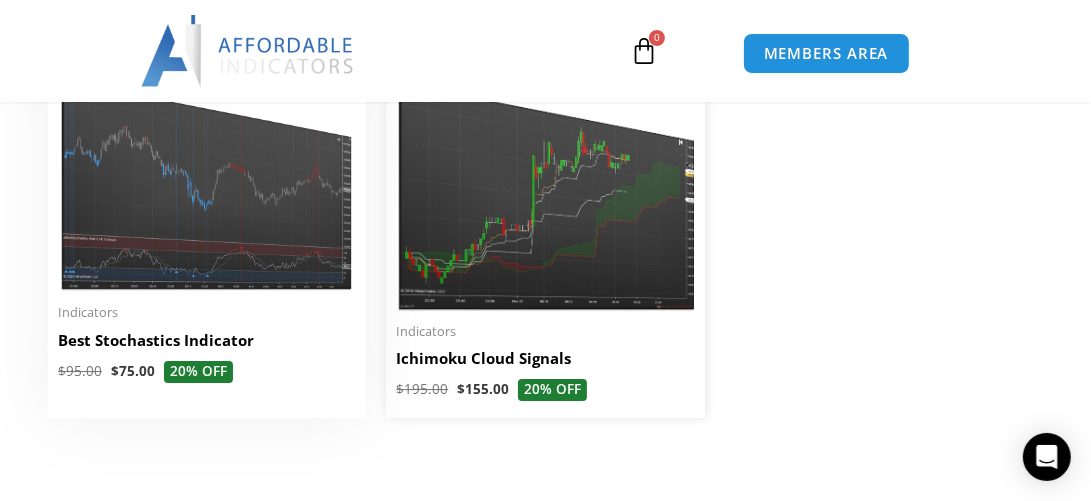 click at bounding box center [545, 182] 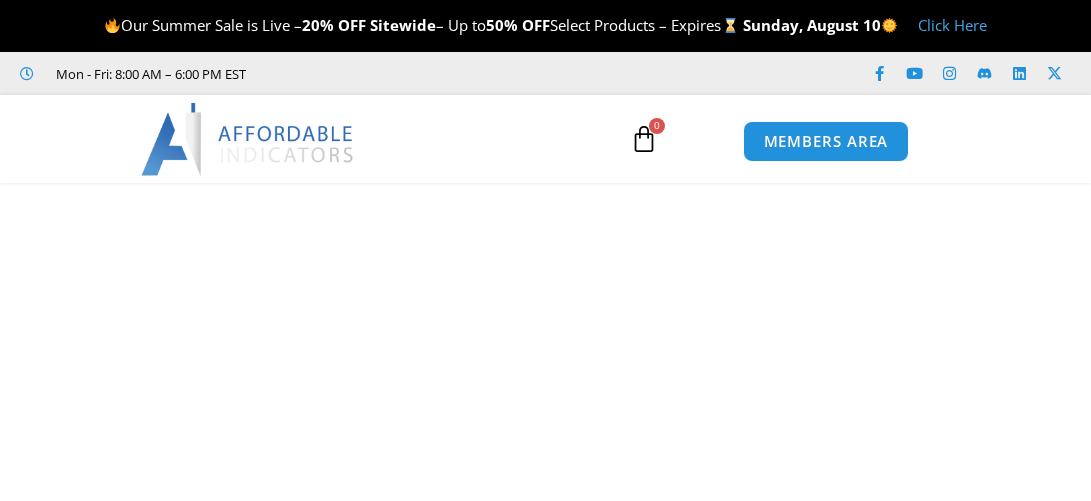 scroll, scrollTop: 0, scrollLeft: 0, axis: both 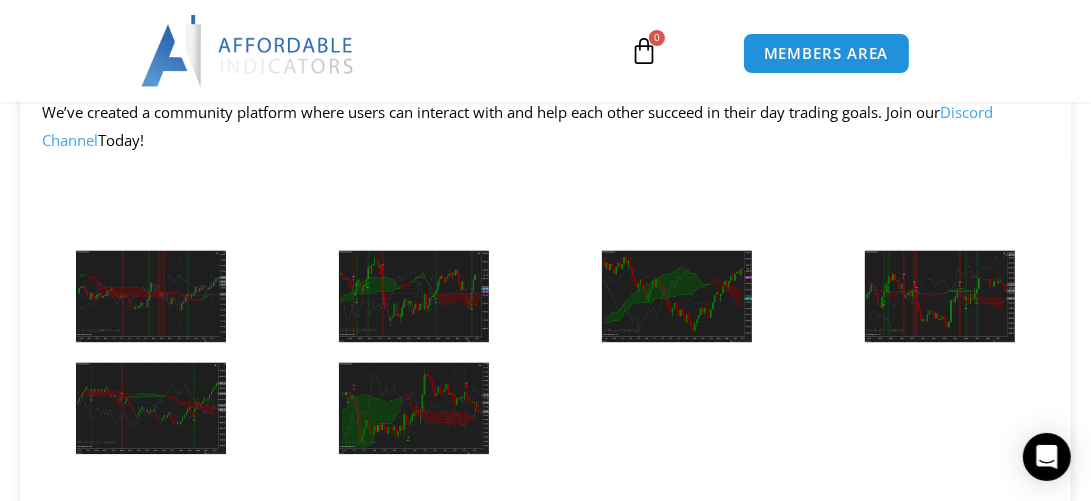 click at bounding box center (151, 296) 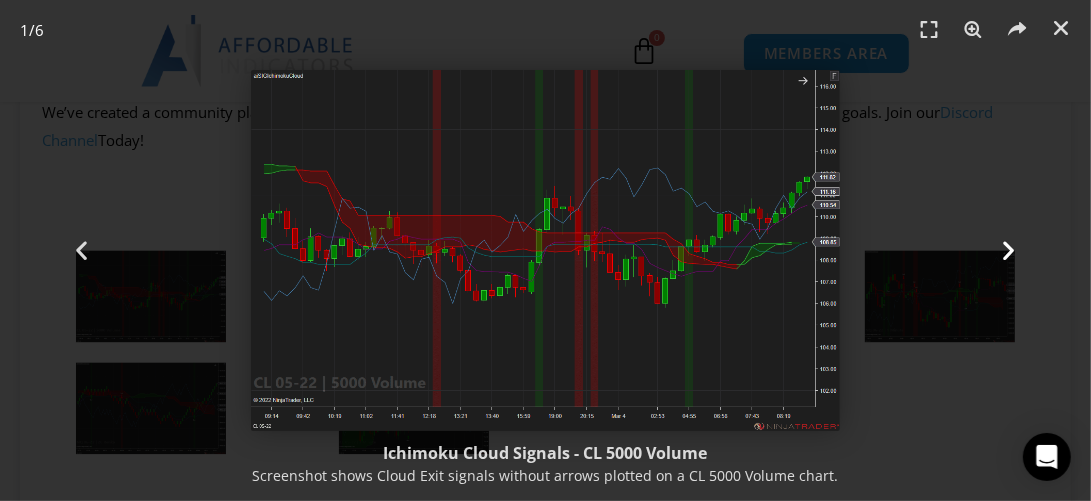 click at bounding box center [1009, 250] 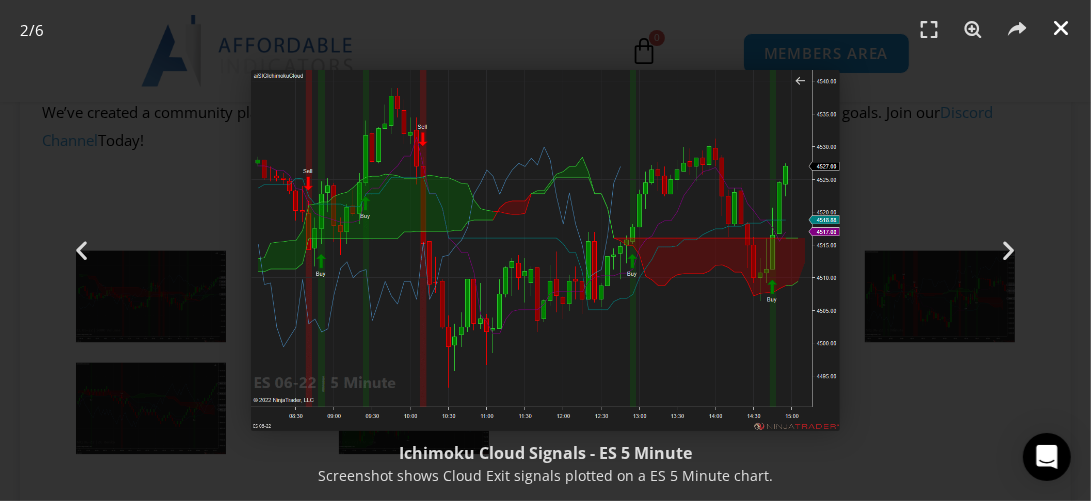 click at bounding box center [1061, 28] 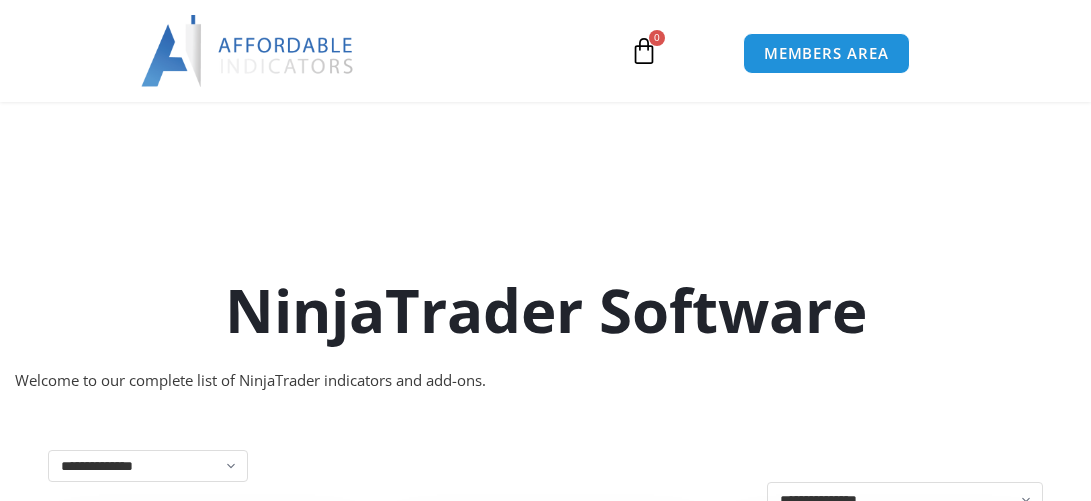 scroll, scrollTop: 4208, scrollLeft: 0, axis: vertical 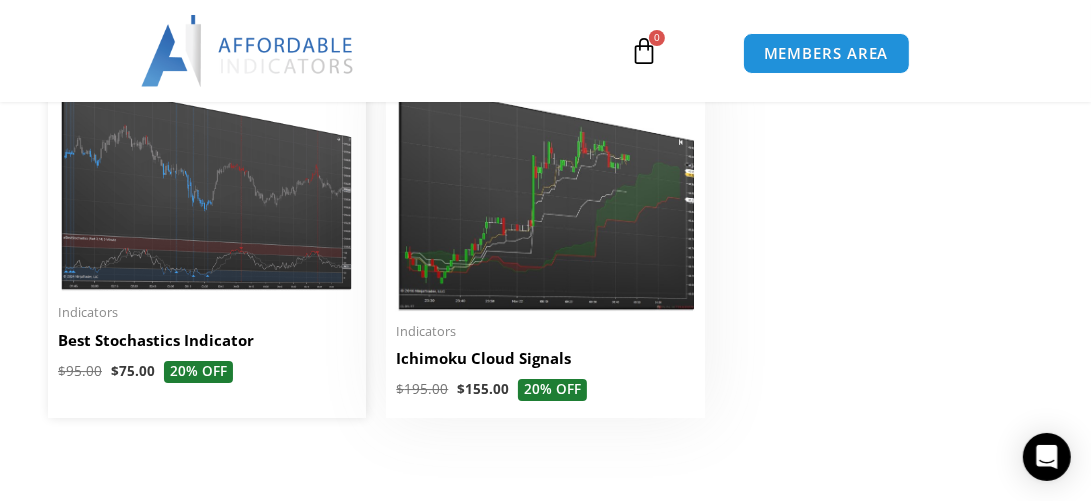 click at bounding box center [207, 173] 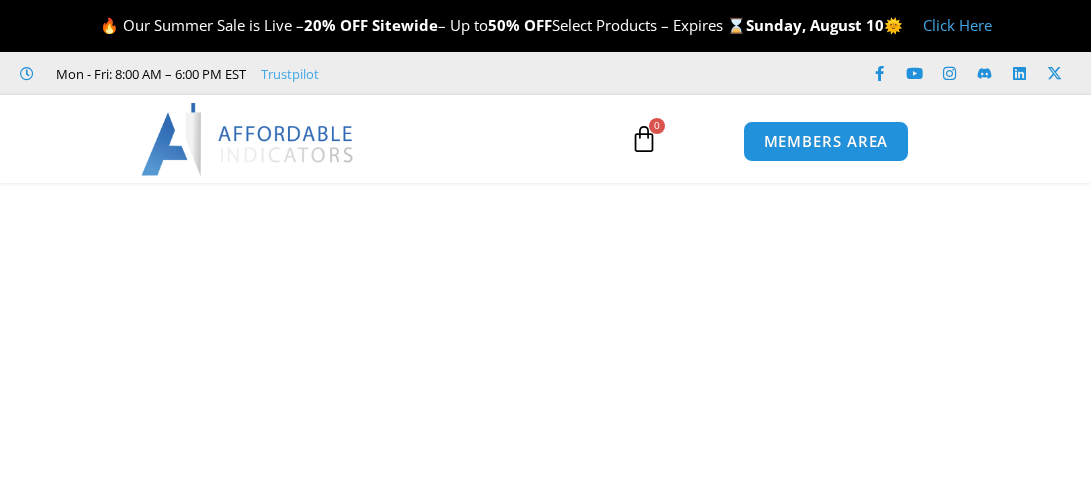 scroll, scrollTop: 0, scrollLeft: 0, axis: both 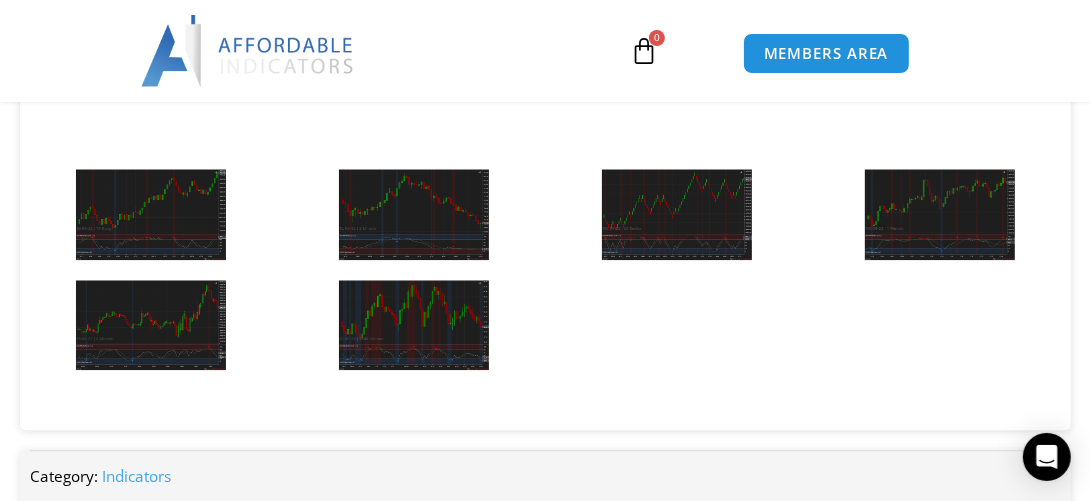 click at bounding box center (151, 214) 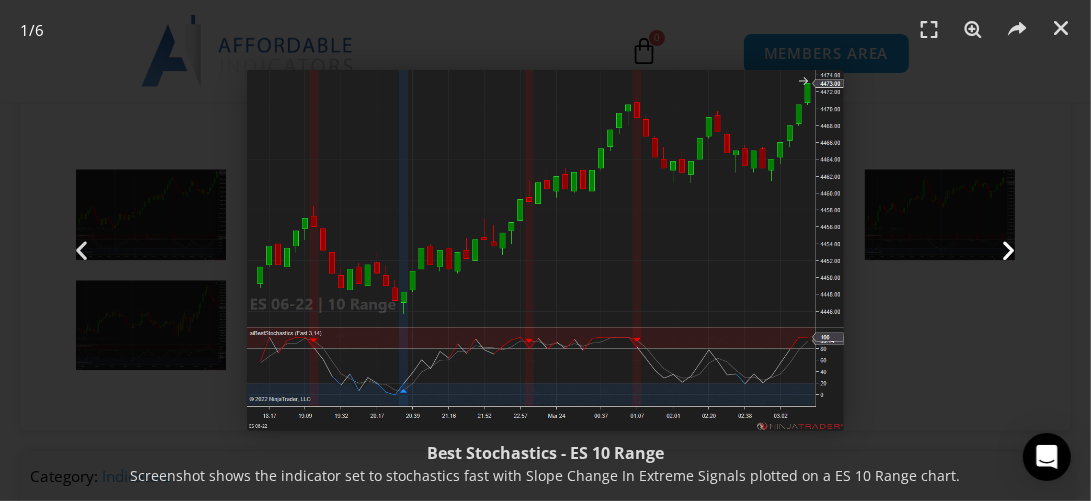 click at bounding box center [1009, 250] 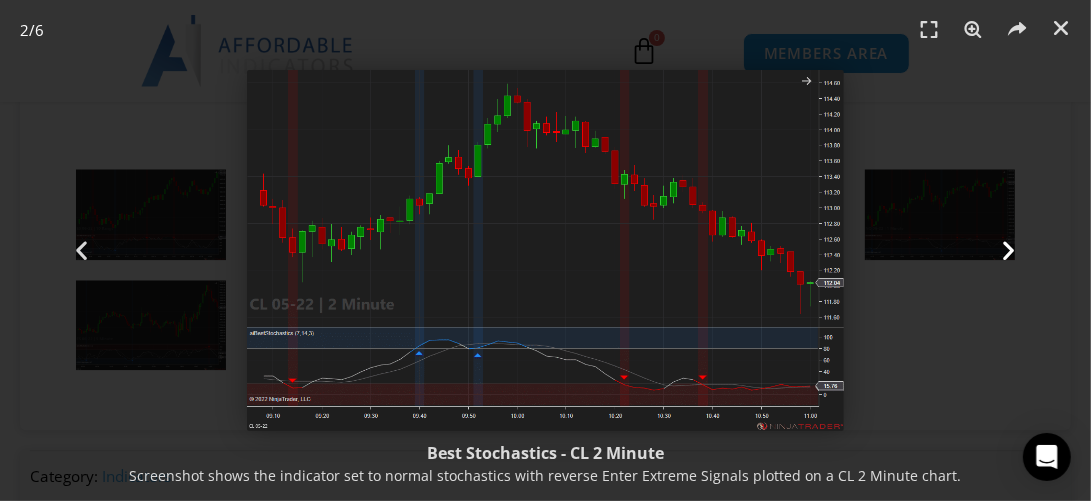 click at bounding box center (1009, 250) 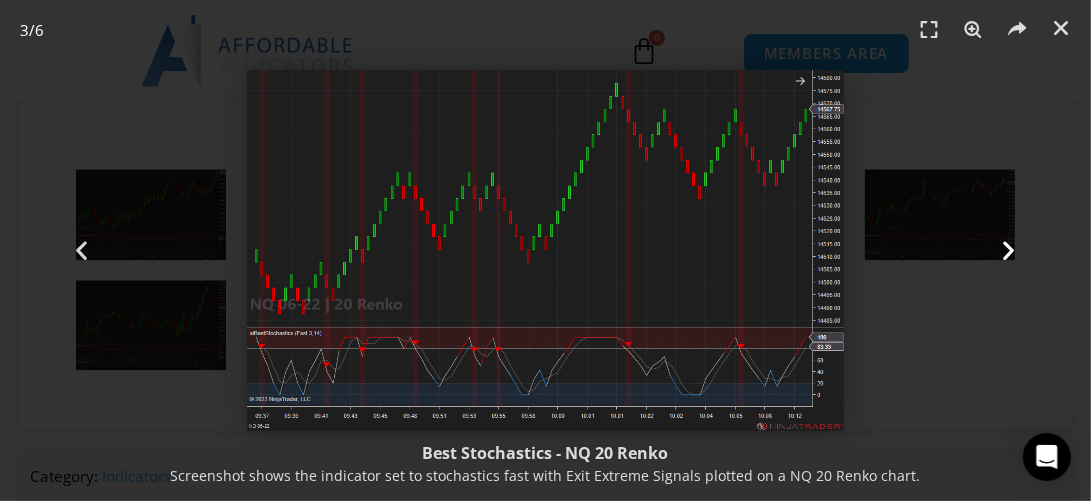 click at bounding box center [1009, 250] 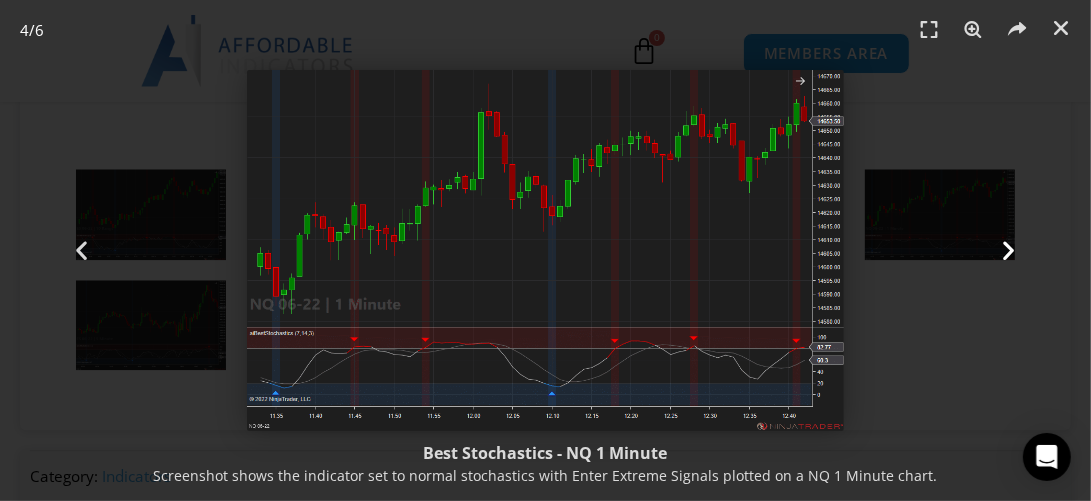 click at bounding box center [1009, 250] 